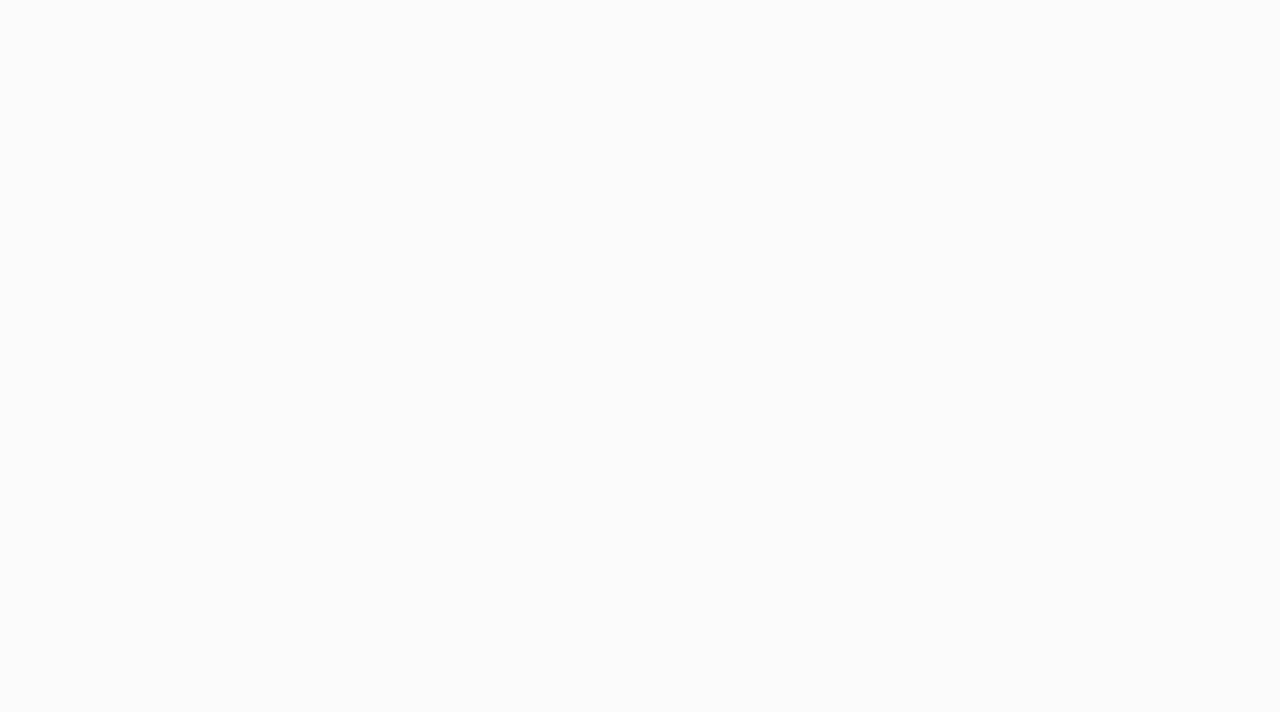 scroll, scrollTop: 0, scrollLeft: 0, axis: both 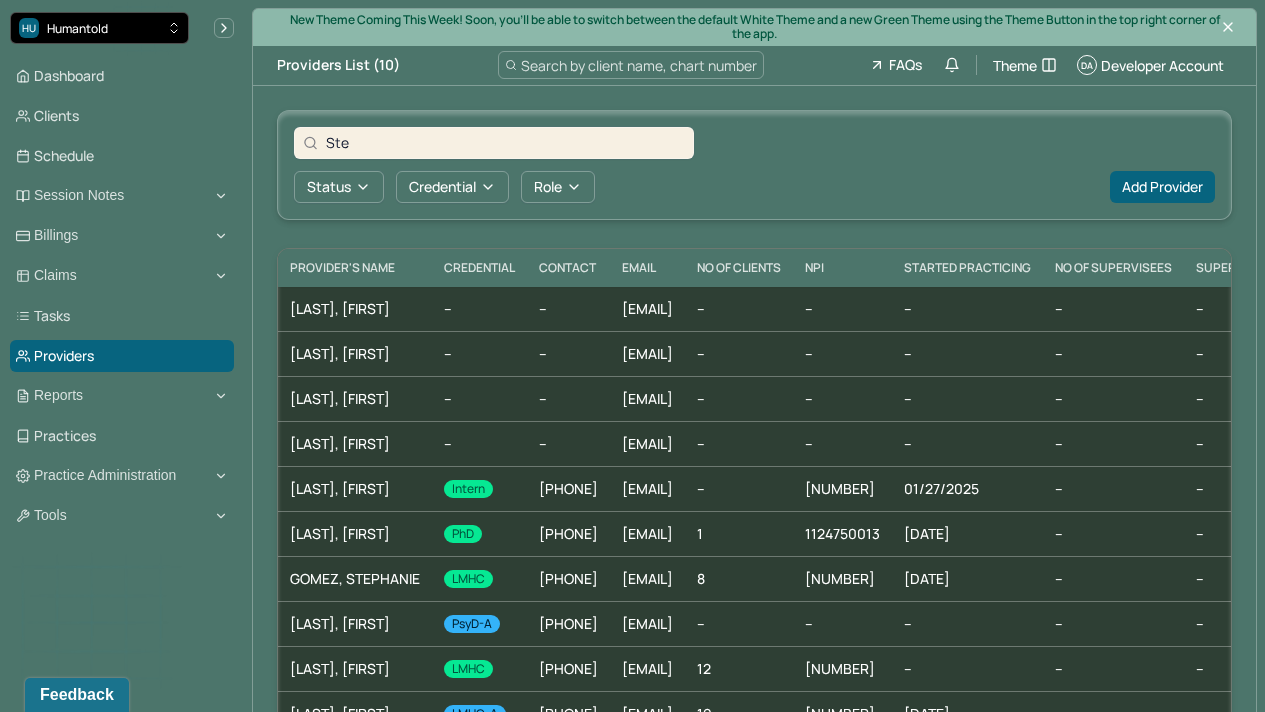 click on "HU Humantold" at bounding box center [99, 28] 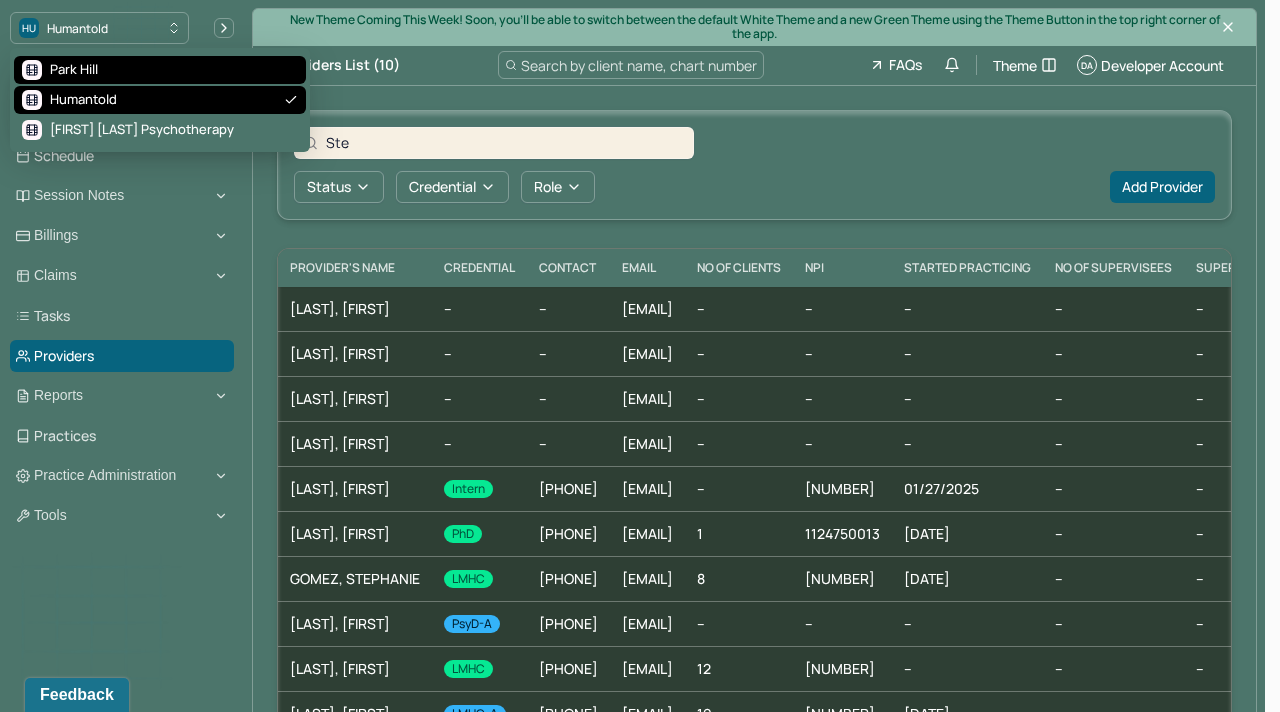 click on "Park Hill" at bounding box center [160, 70] 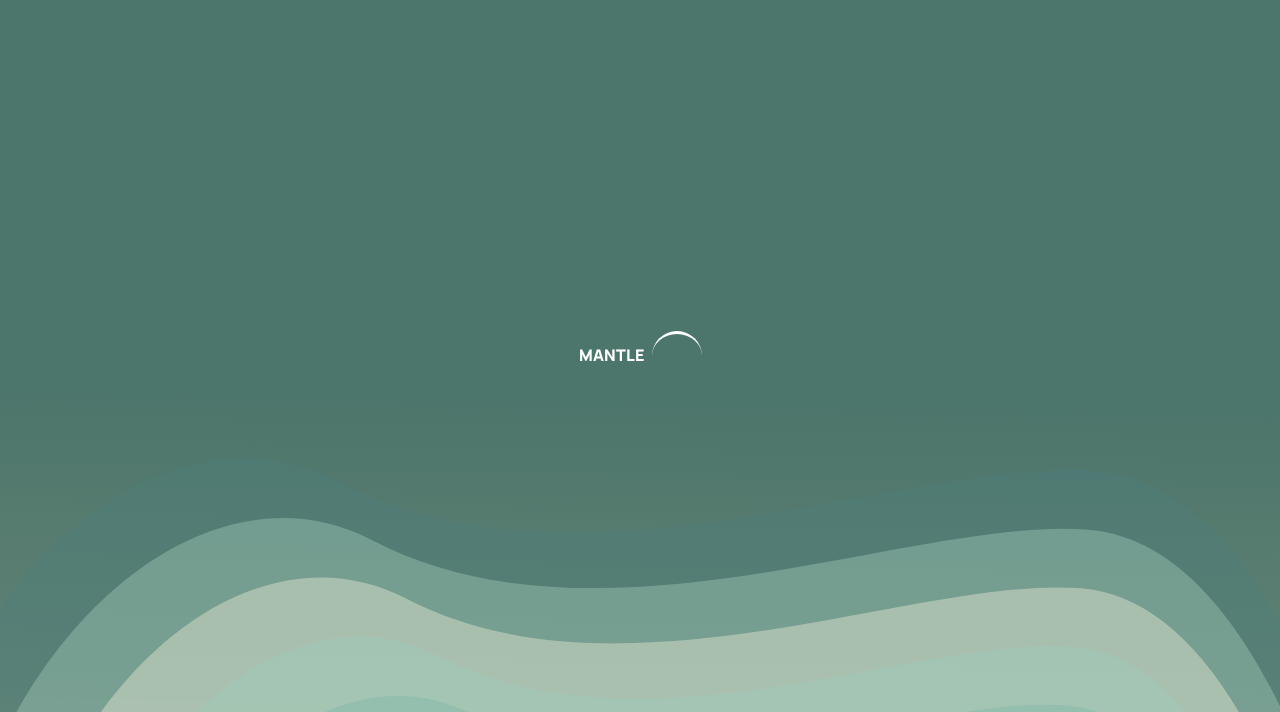 scroll, scrollTop: 0, scrollLeft: 0, axis: both 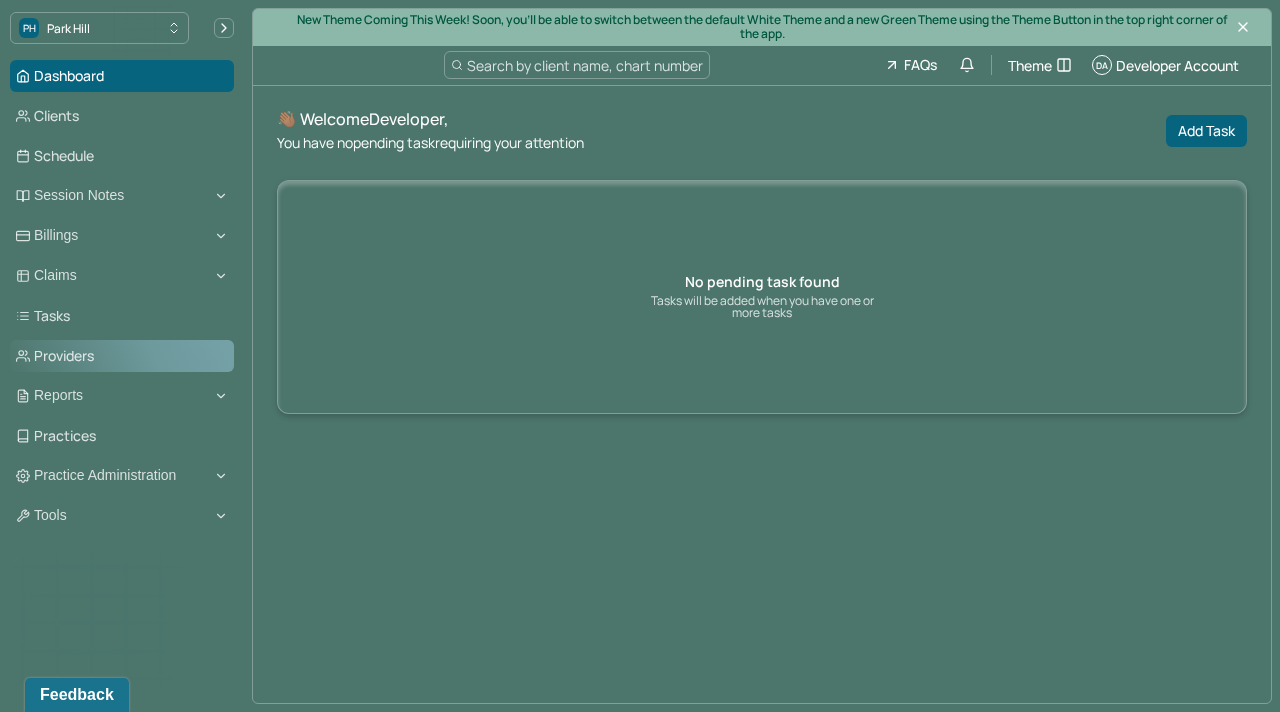 click on "Providers" at bounding box center [122, 356] 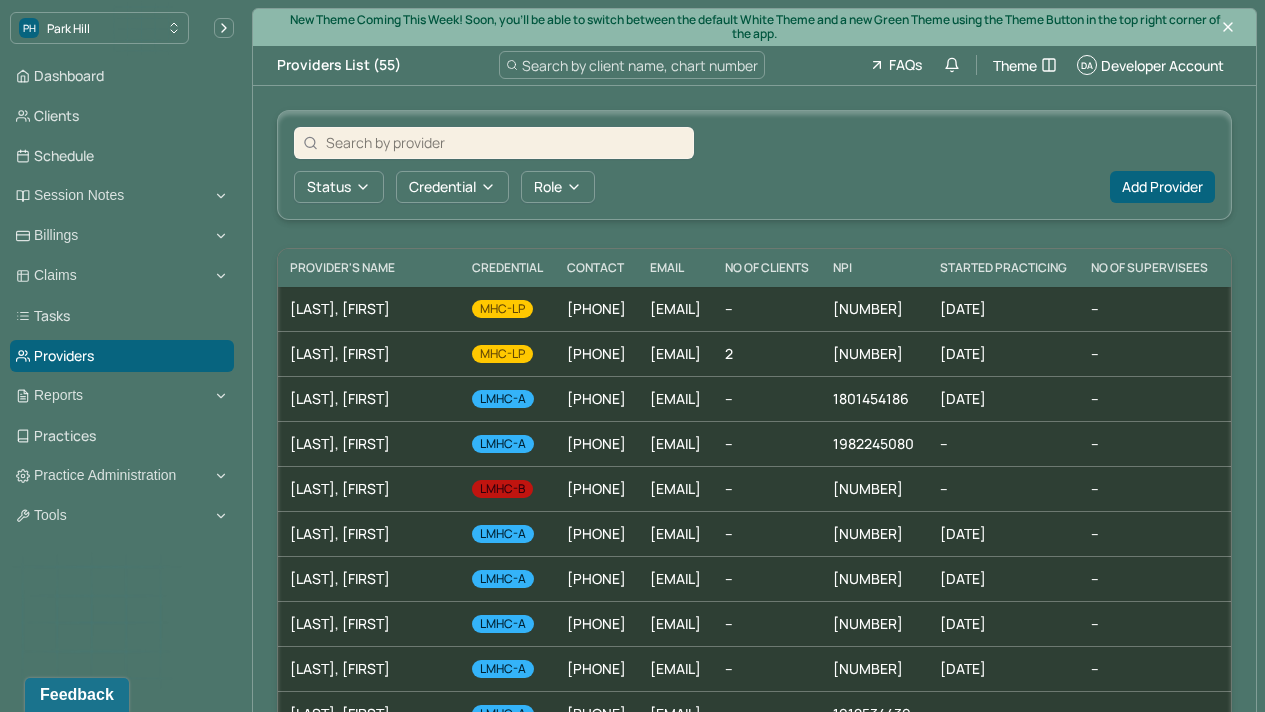 click at bounding box center [505, 142] 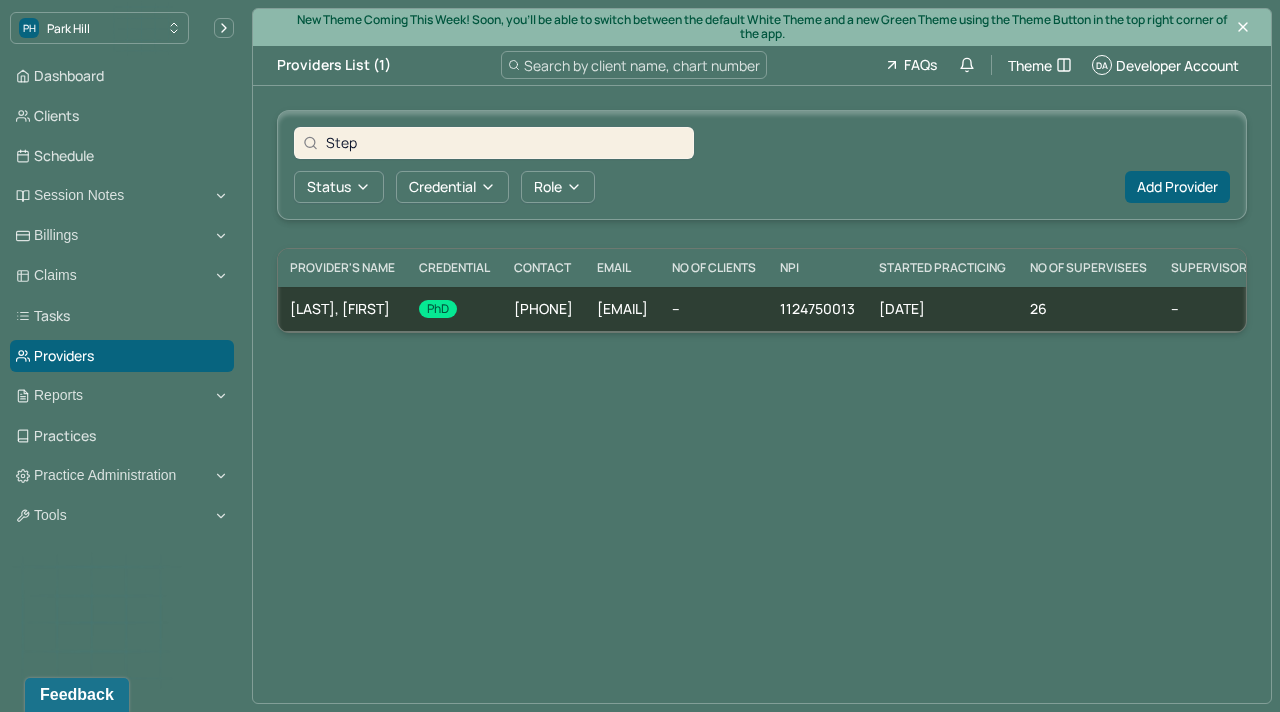 scroll, scrollTop: 0, scrollLeft: 470, axis: horizontal 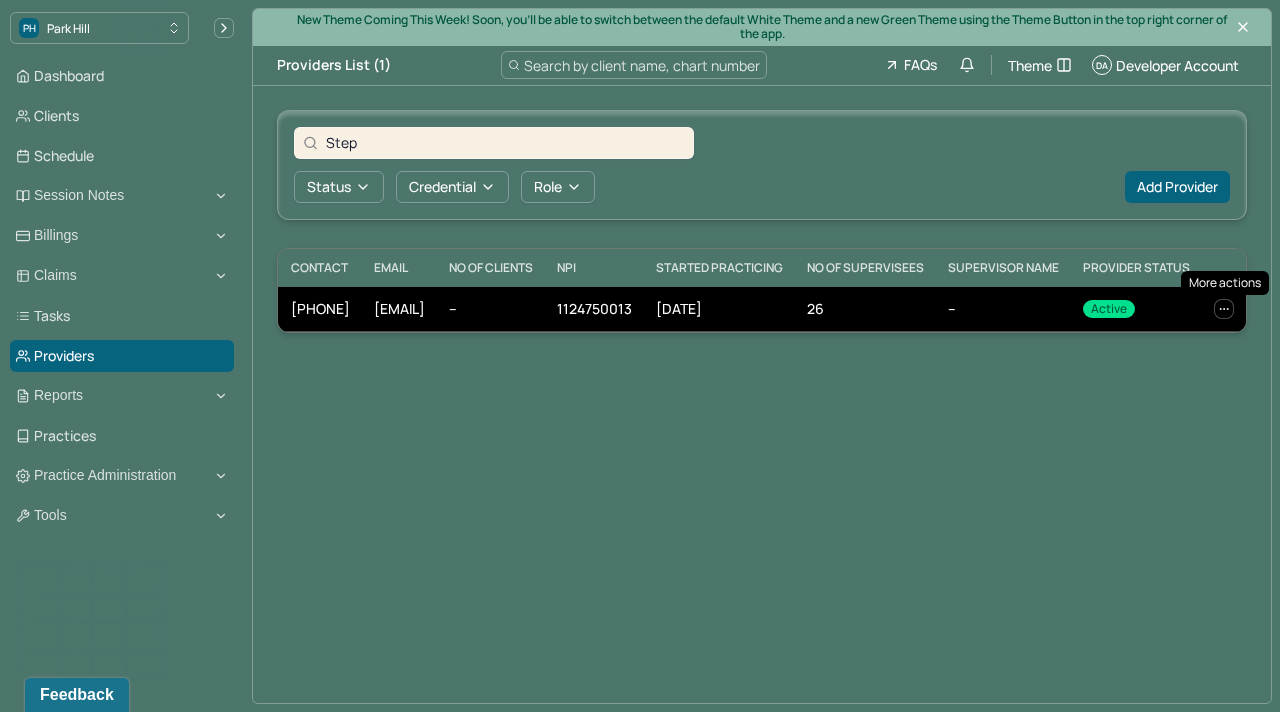 type on "Step" 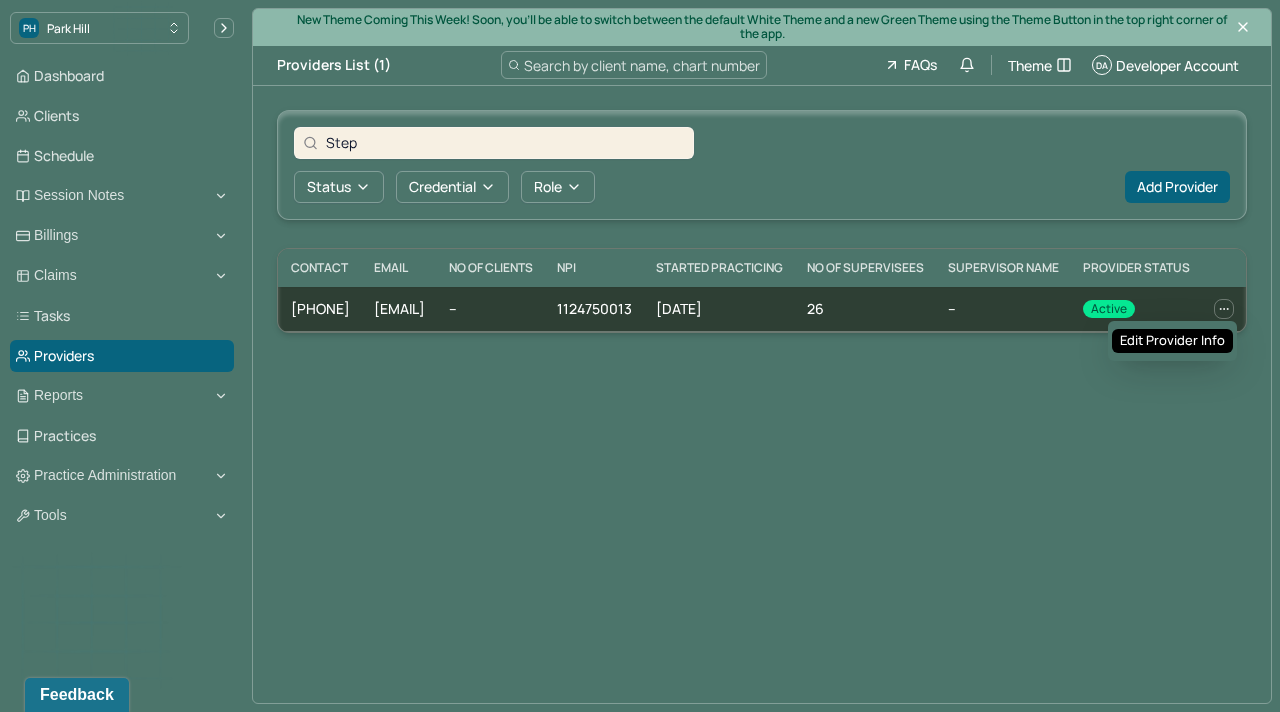 click on "Edit provider info" at bounding box center (1172, 341) 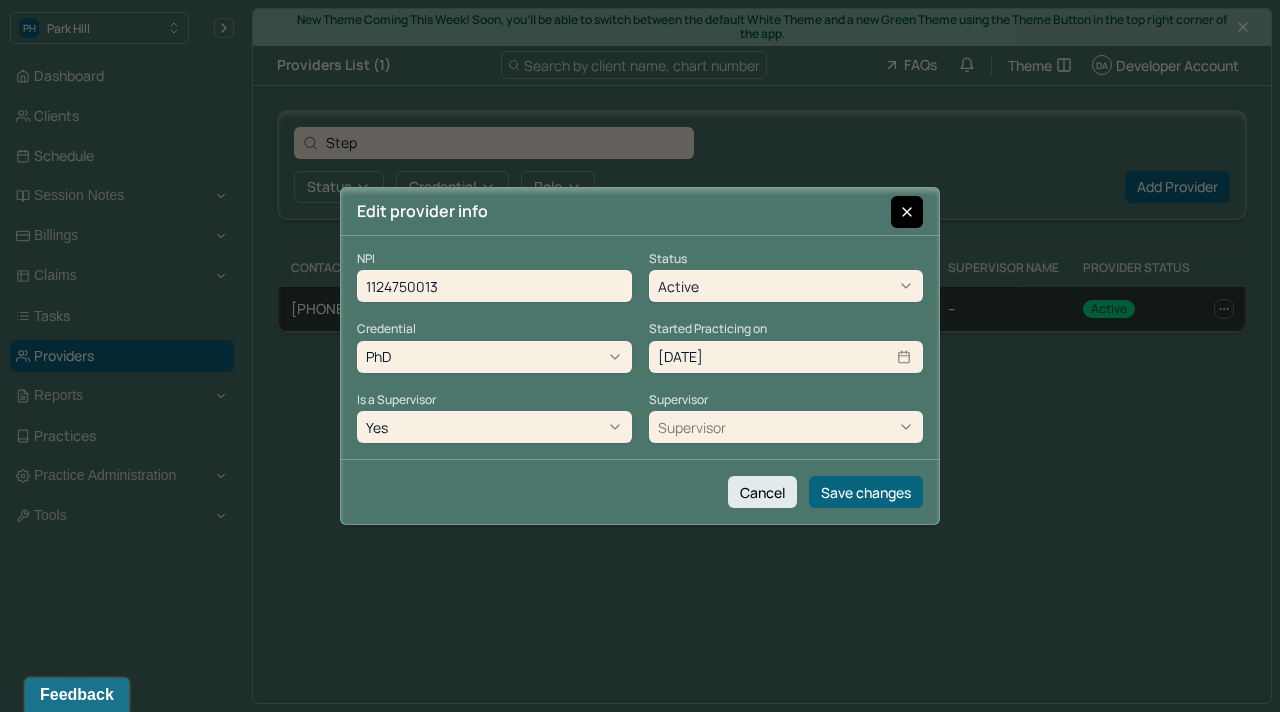 click 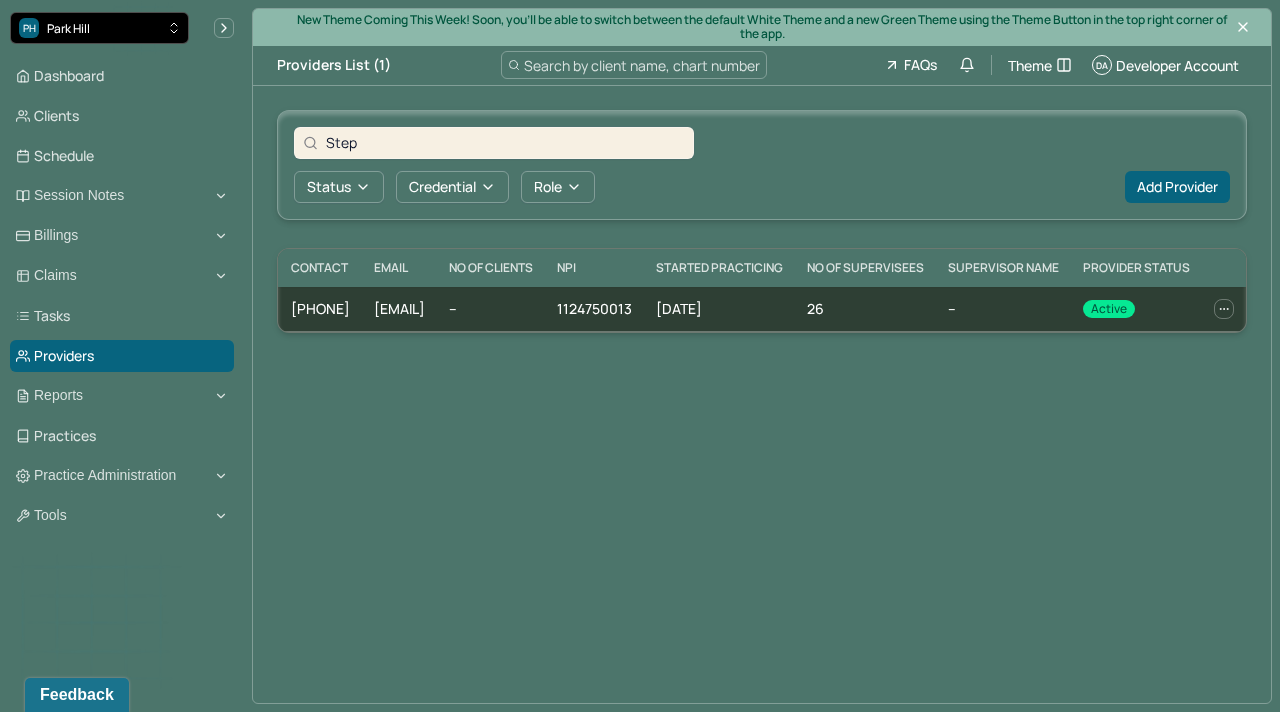 click on "PH Park Hill" at bounding box center [99, 28] 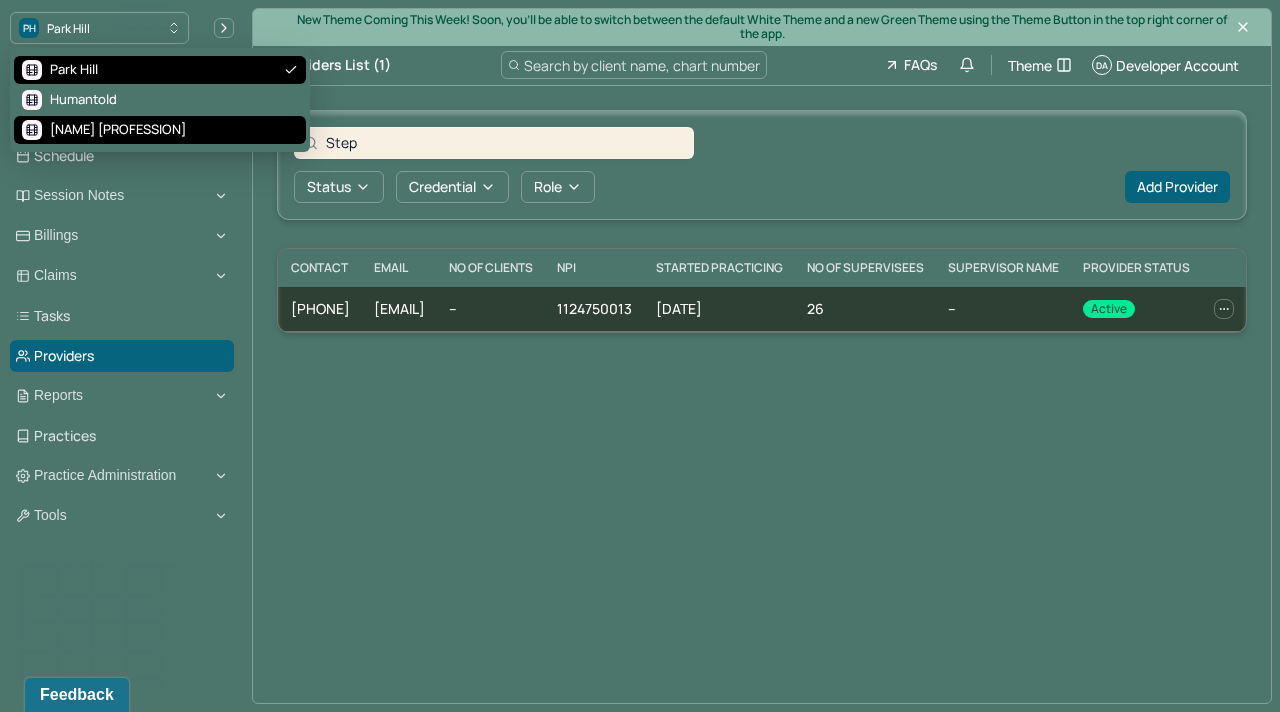 click on "[NAME] [PROFESSION]" at bounding box center (118, 130) 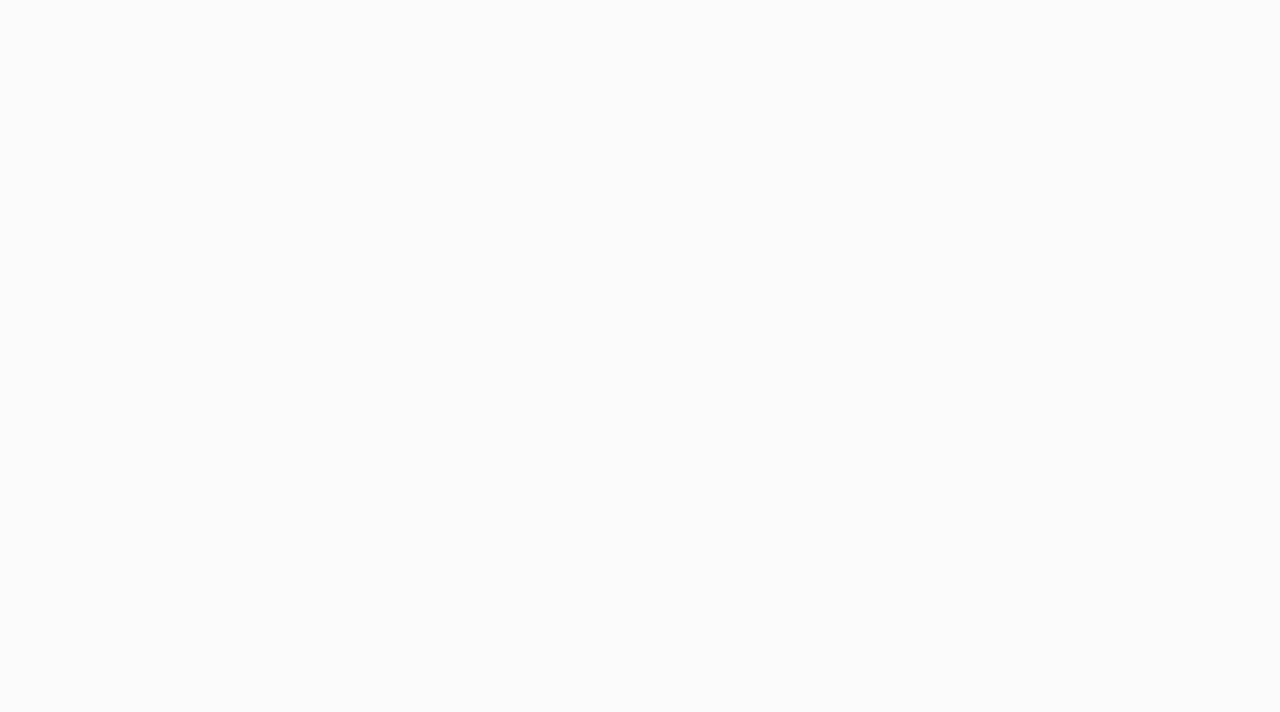 scroll, scrollTop: 0, scrollLeft: 0, axis: both 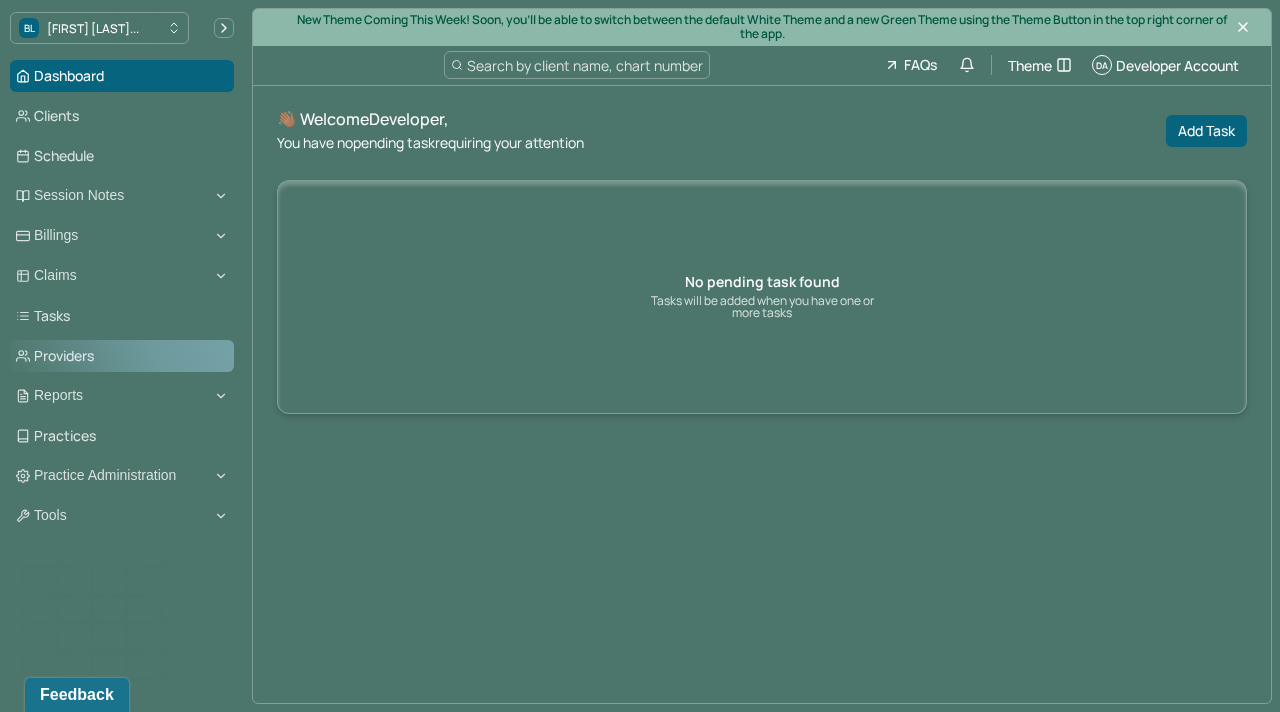 click on "Providers" at bounding box center [122, 356] 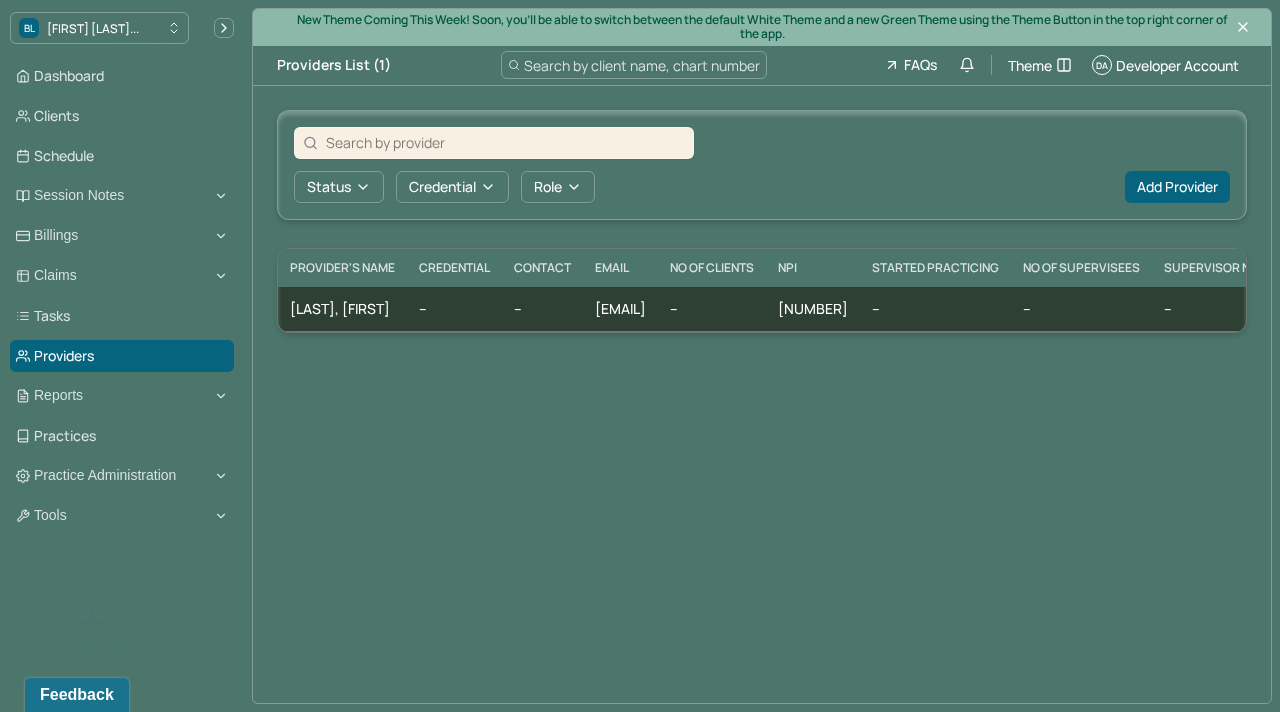 click at bounding box center (494, 143) 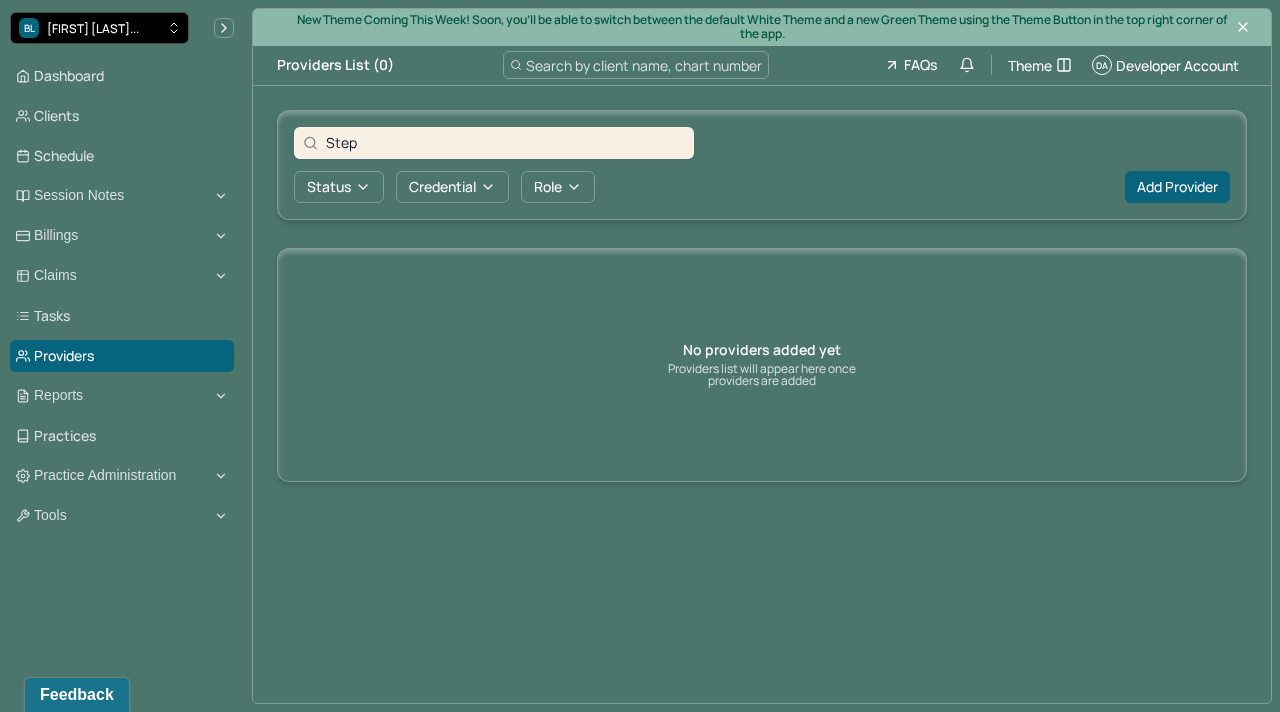 type on "Step" 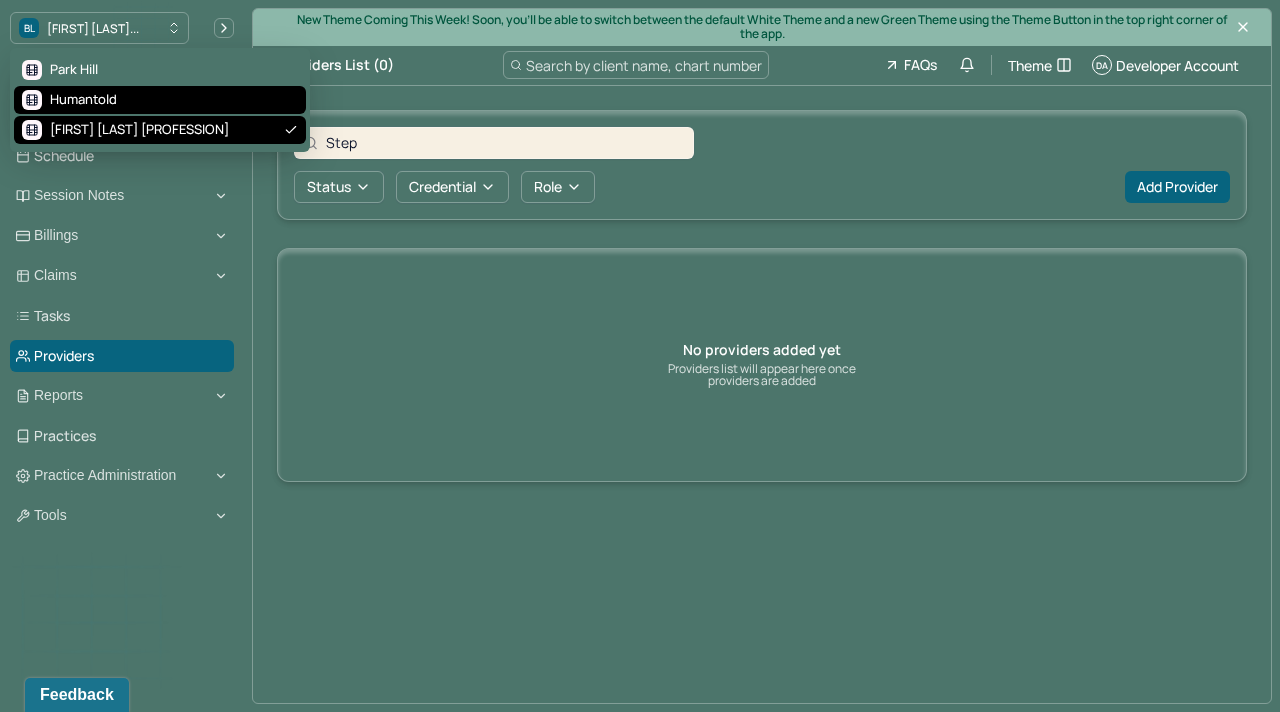 click on "Humantold" at bounding box center (160, 100) 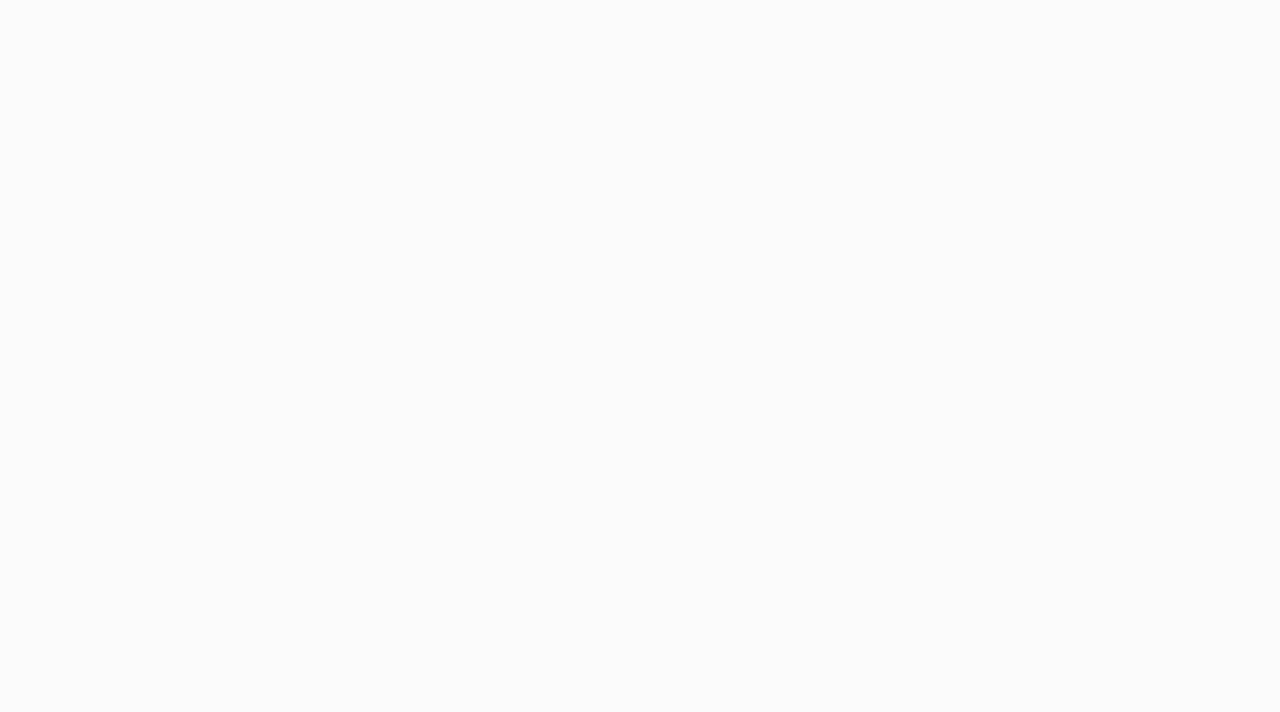 scroll, scrollTop: 0, scrollLeft: 0, axis: both 